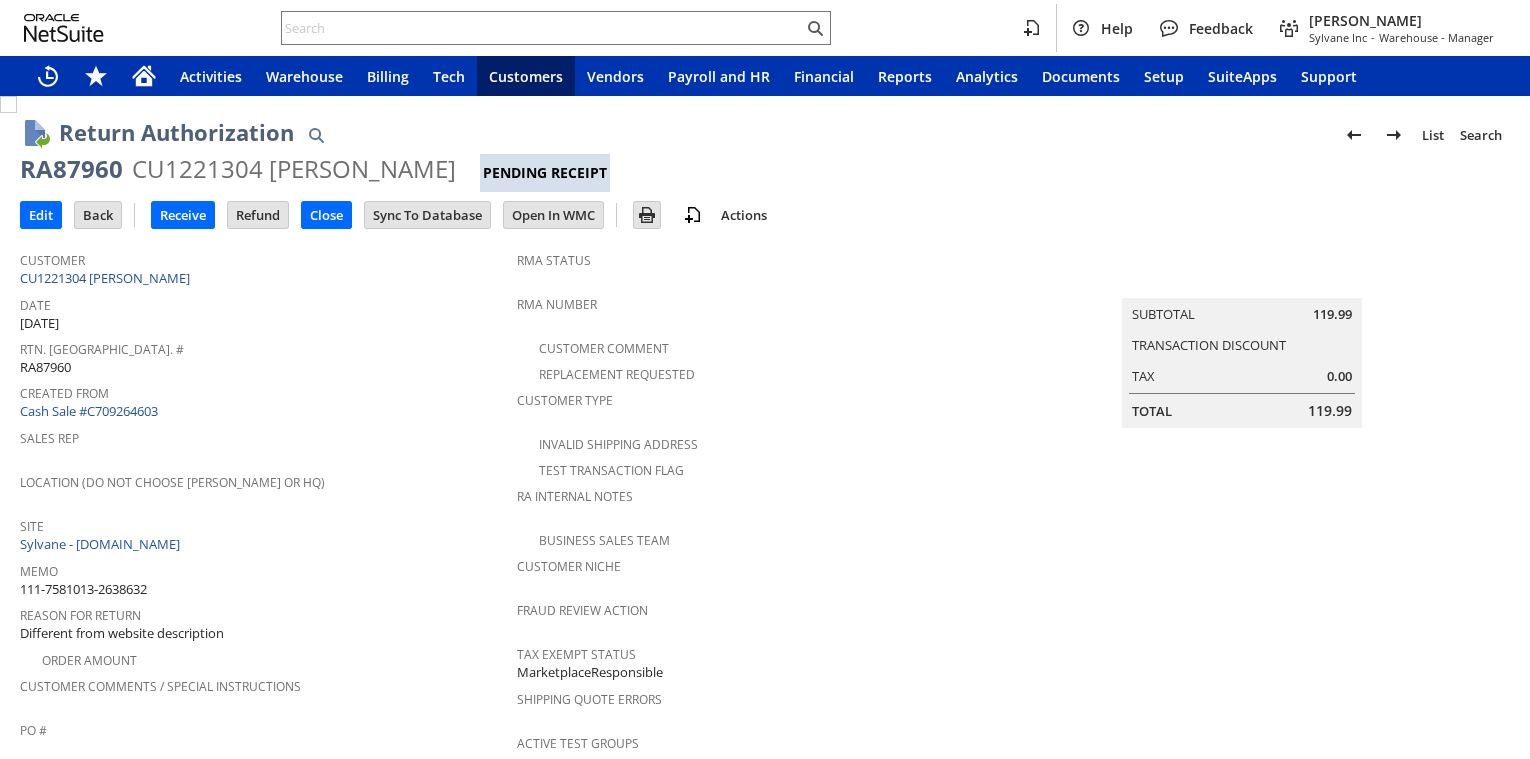 scroll, scrollTop: 0, scrollLeft: 0, axis: both 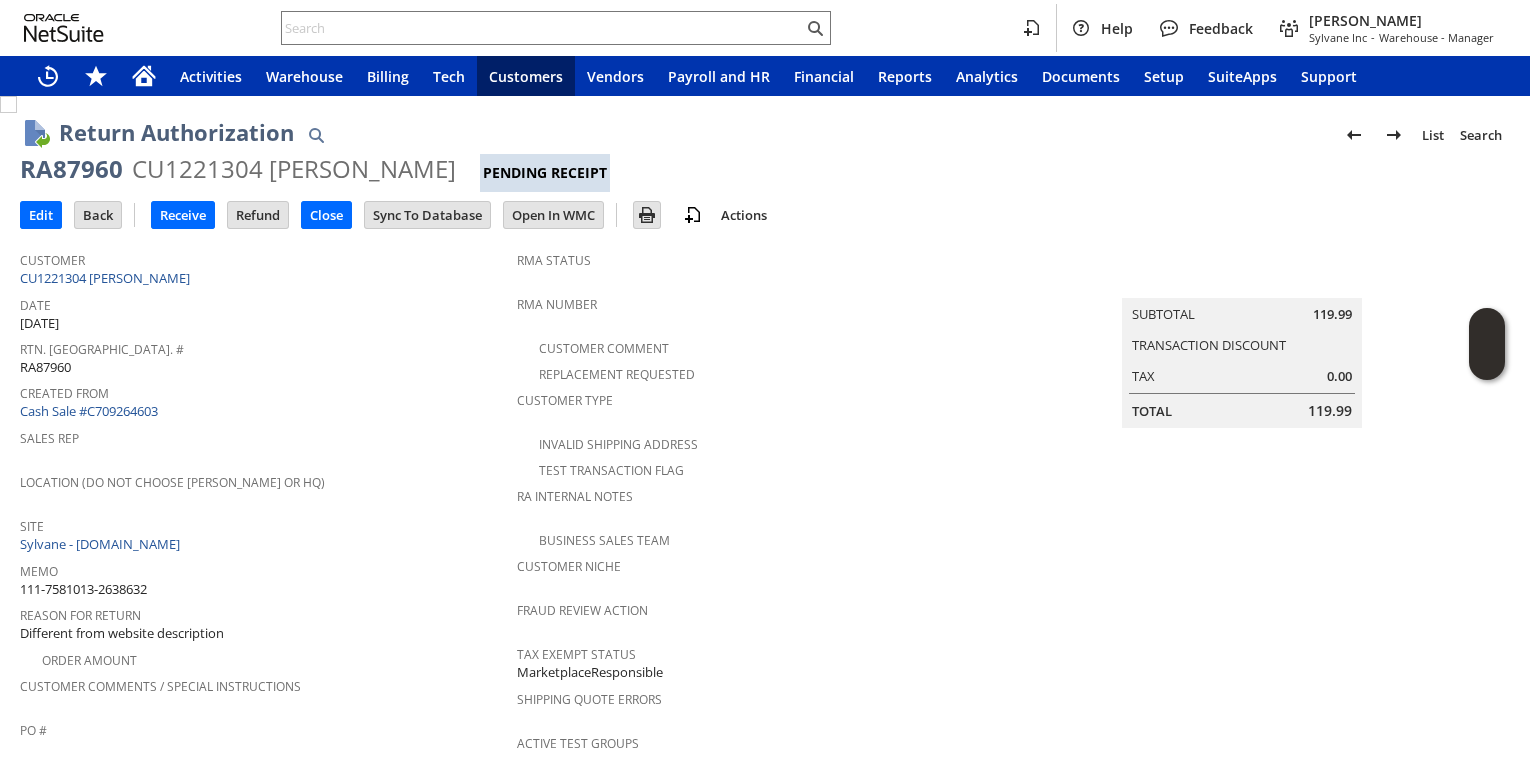 click on "RA87960" at bounding box center [71, 169] 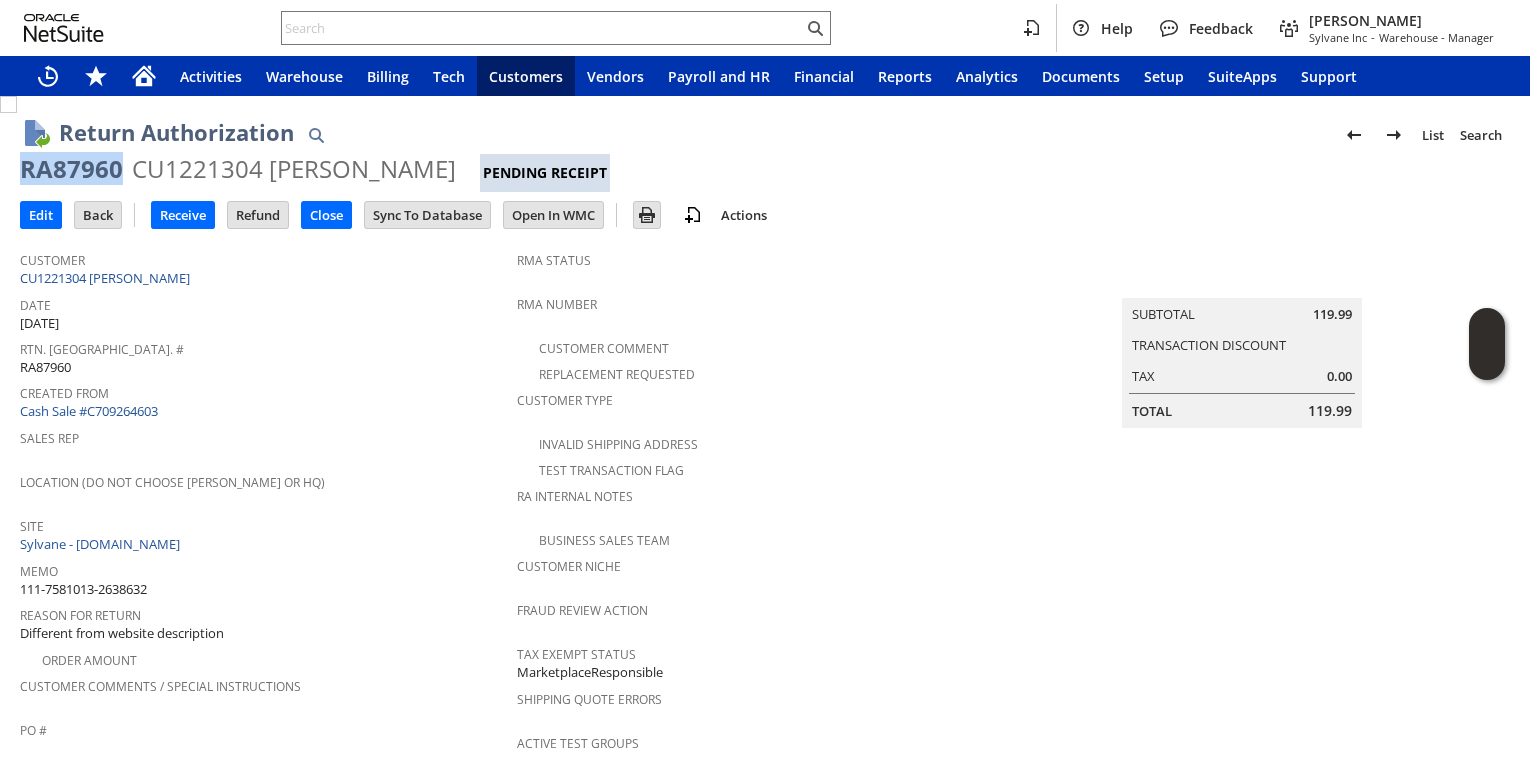 click on "RA87960" at bounding box center [71, 169] 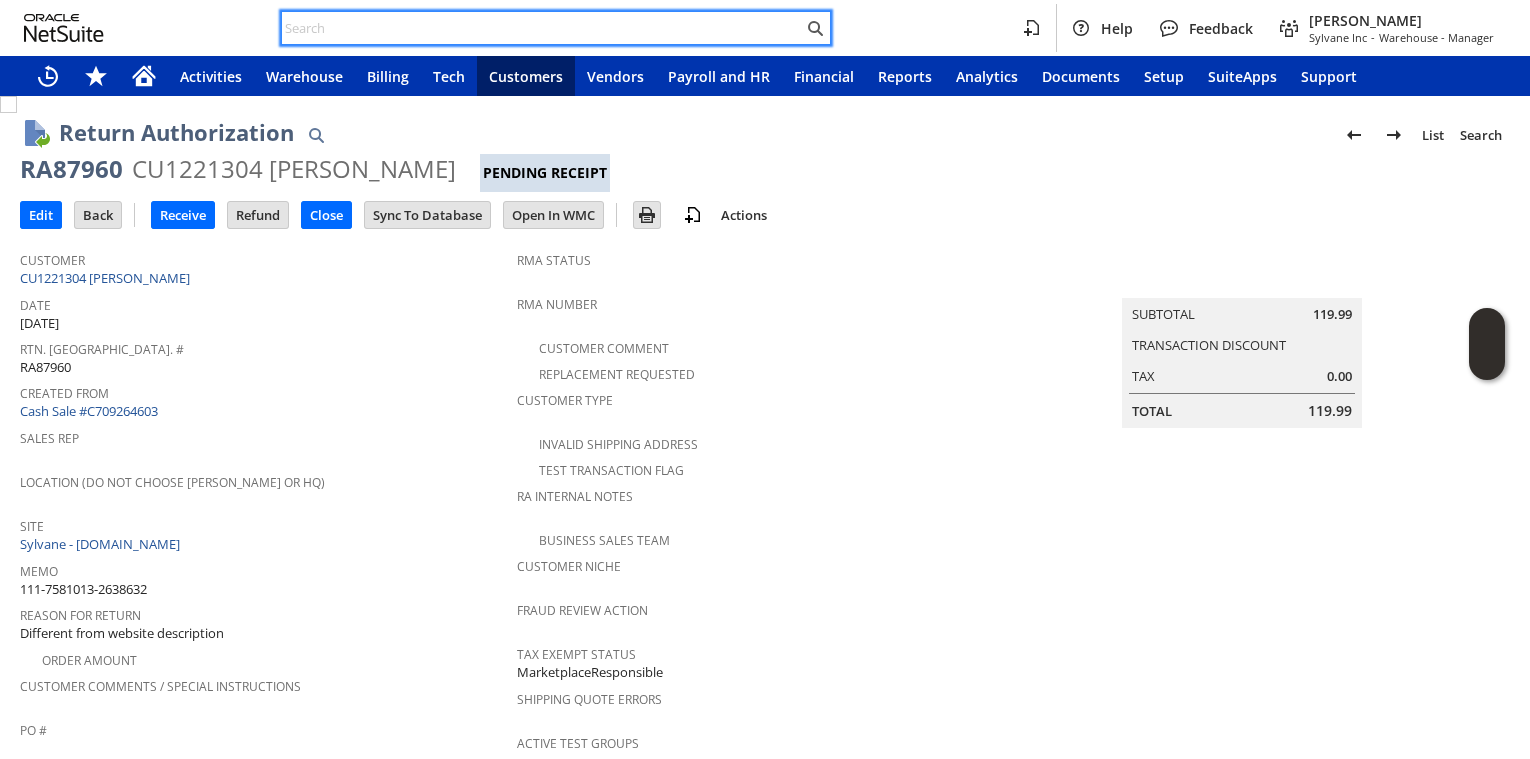 click at bounding box center [542, 28] 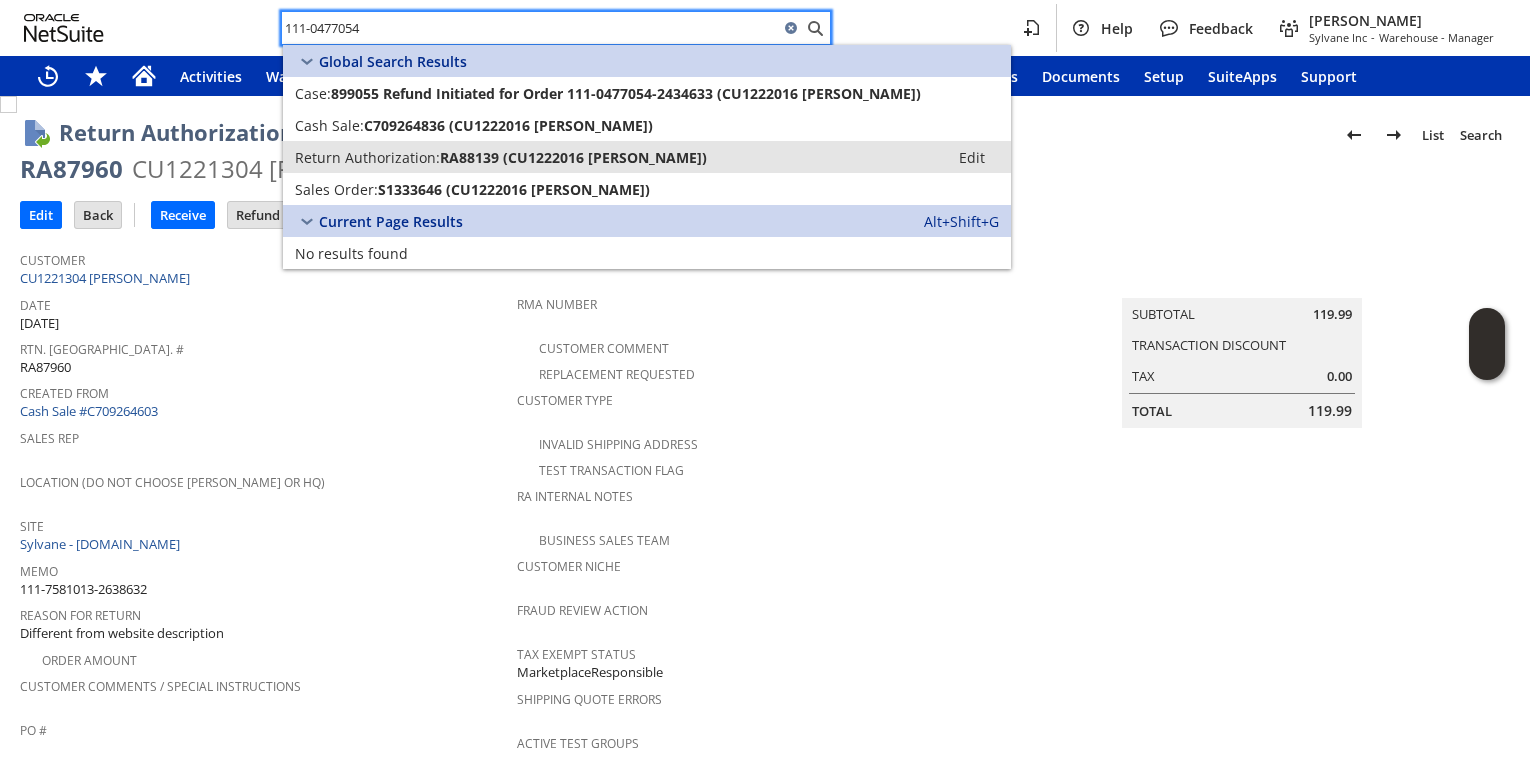 type on "111-0477054" 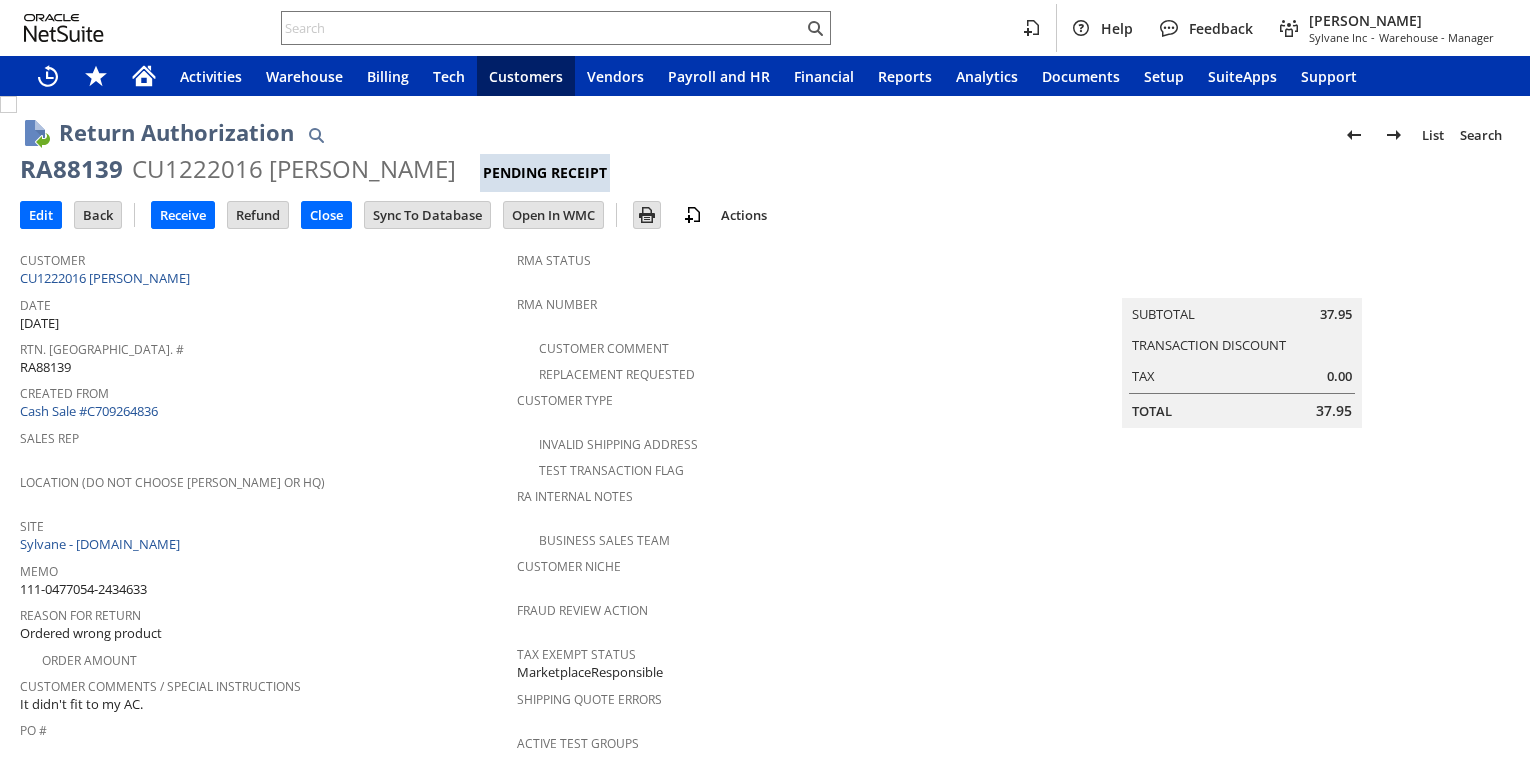 scroll, scrollTop: 0, scrollLeft: 0, axis: both 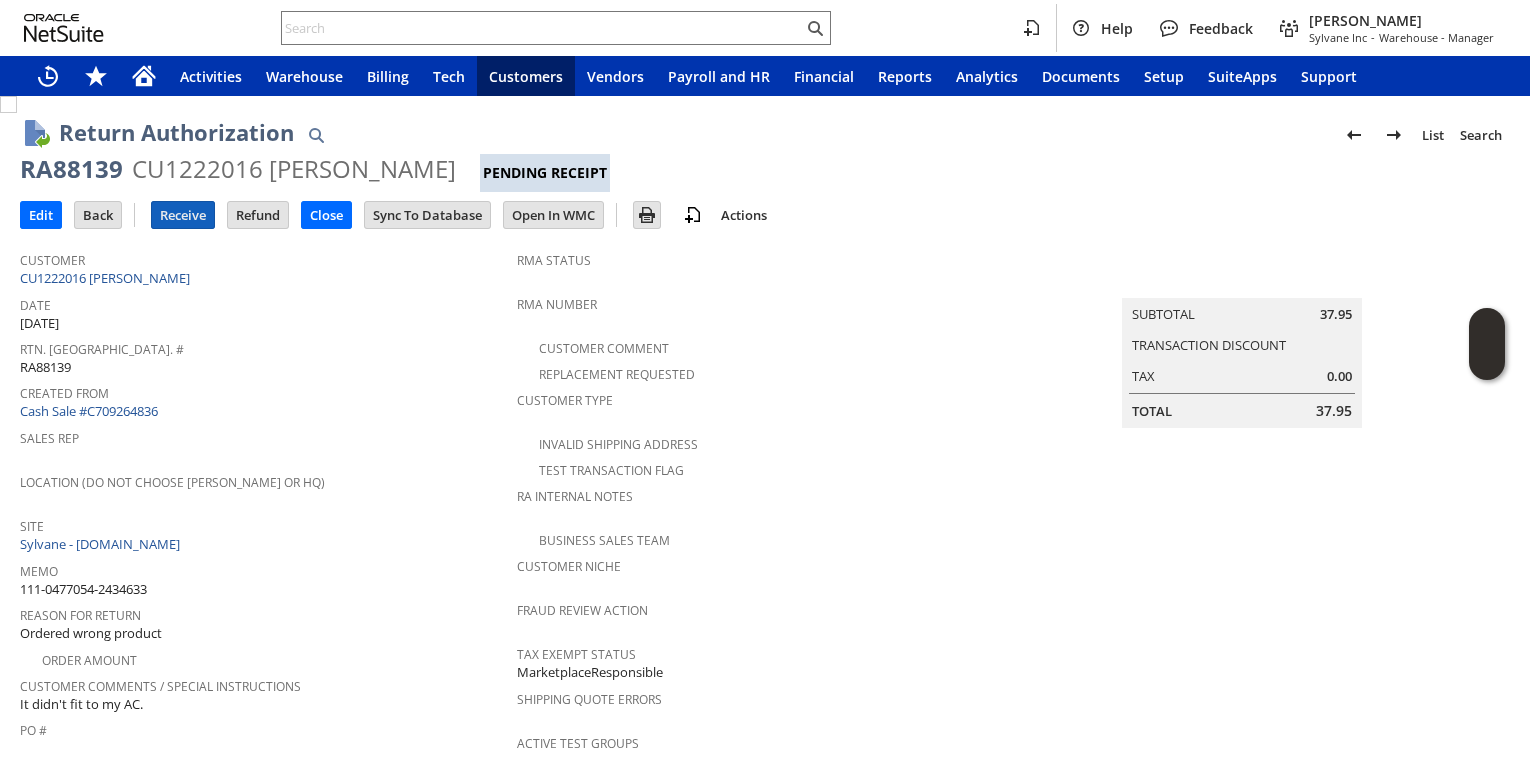 click on "Receive" at bounding box center (183, 215) 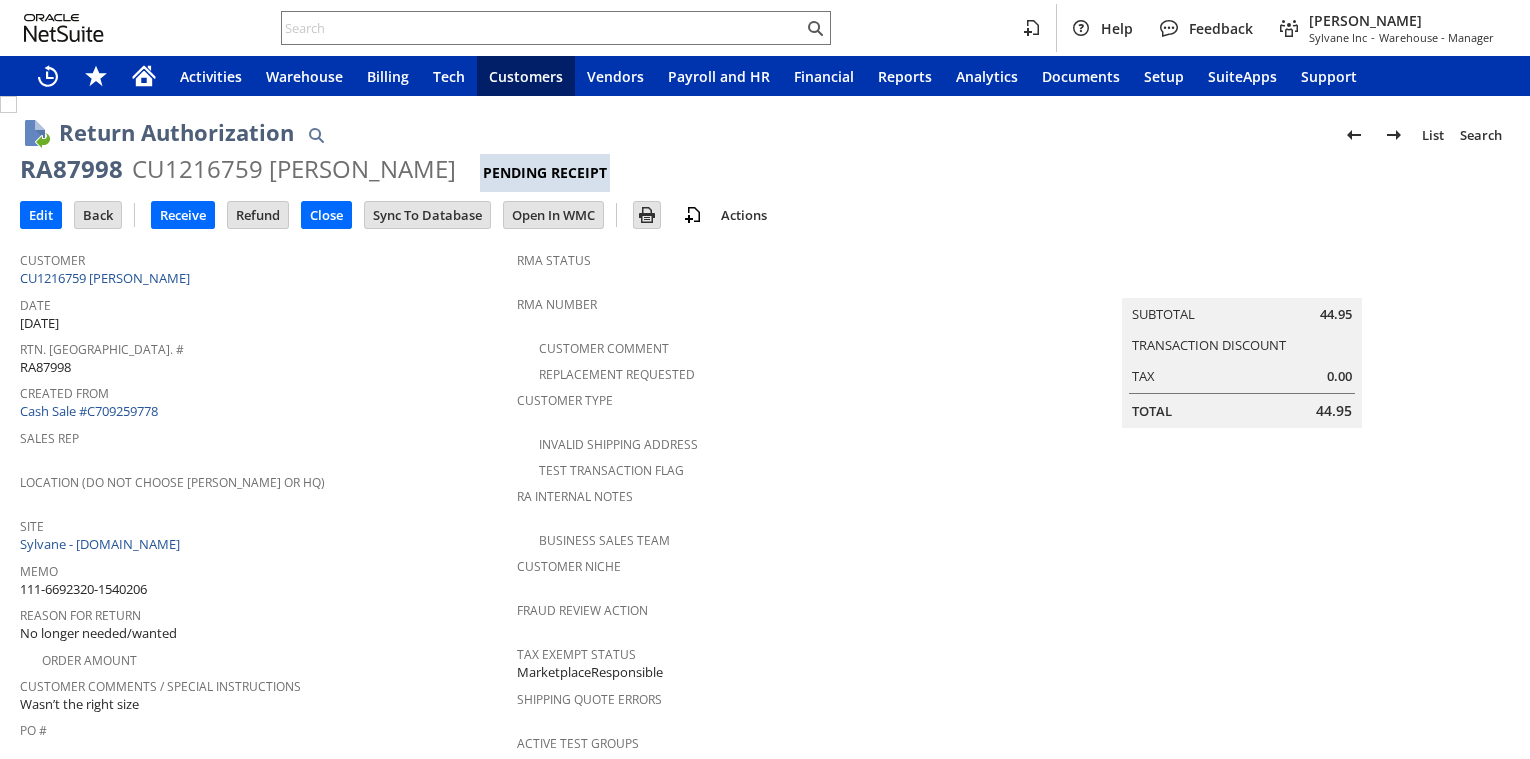 scroll, scrollTop: 0, scrollLeft: 0, axis: both 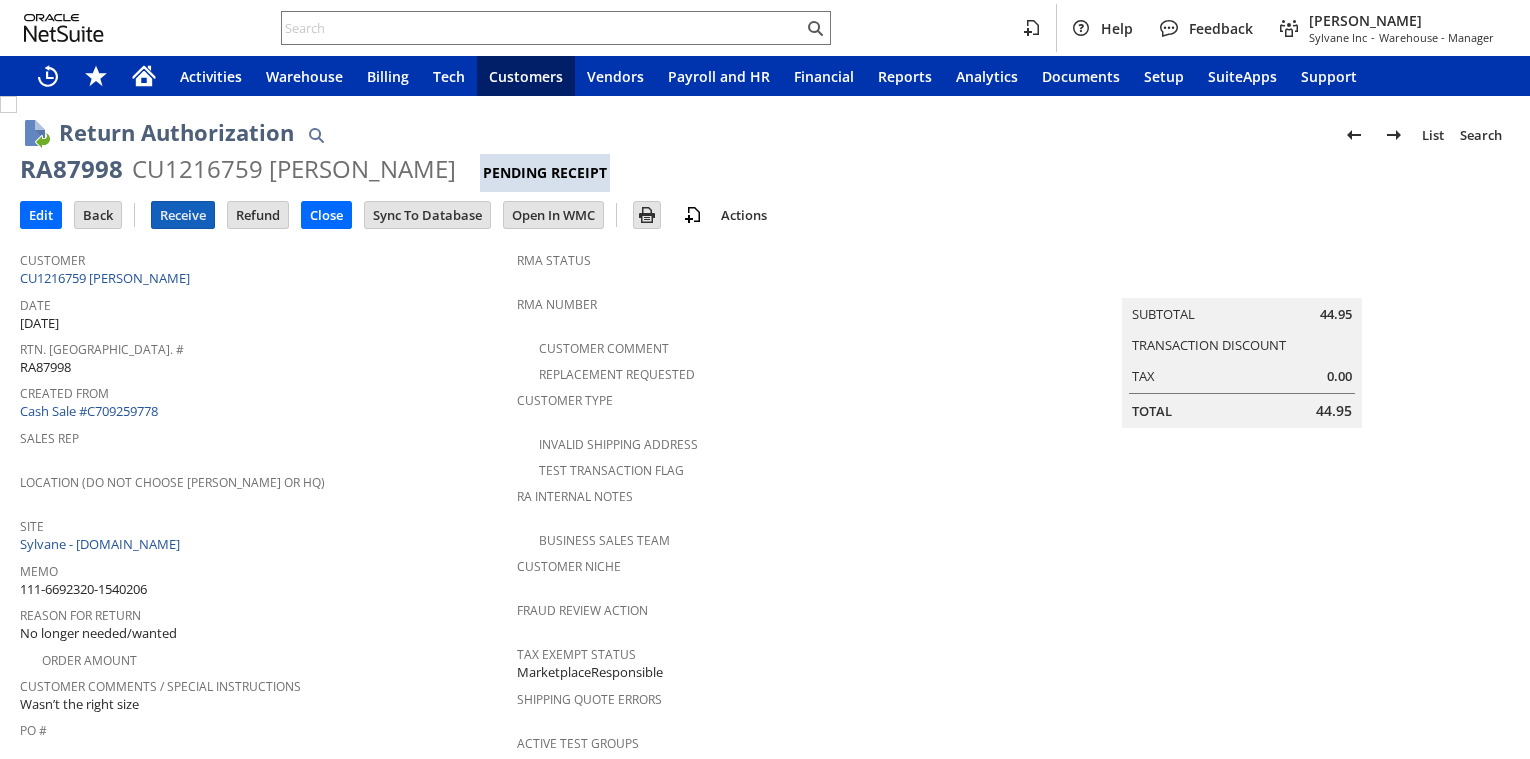 click on "Receive" at bounding box center (183, 215) 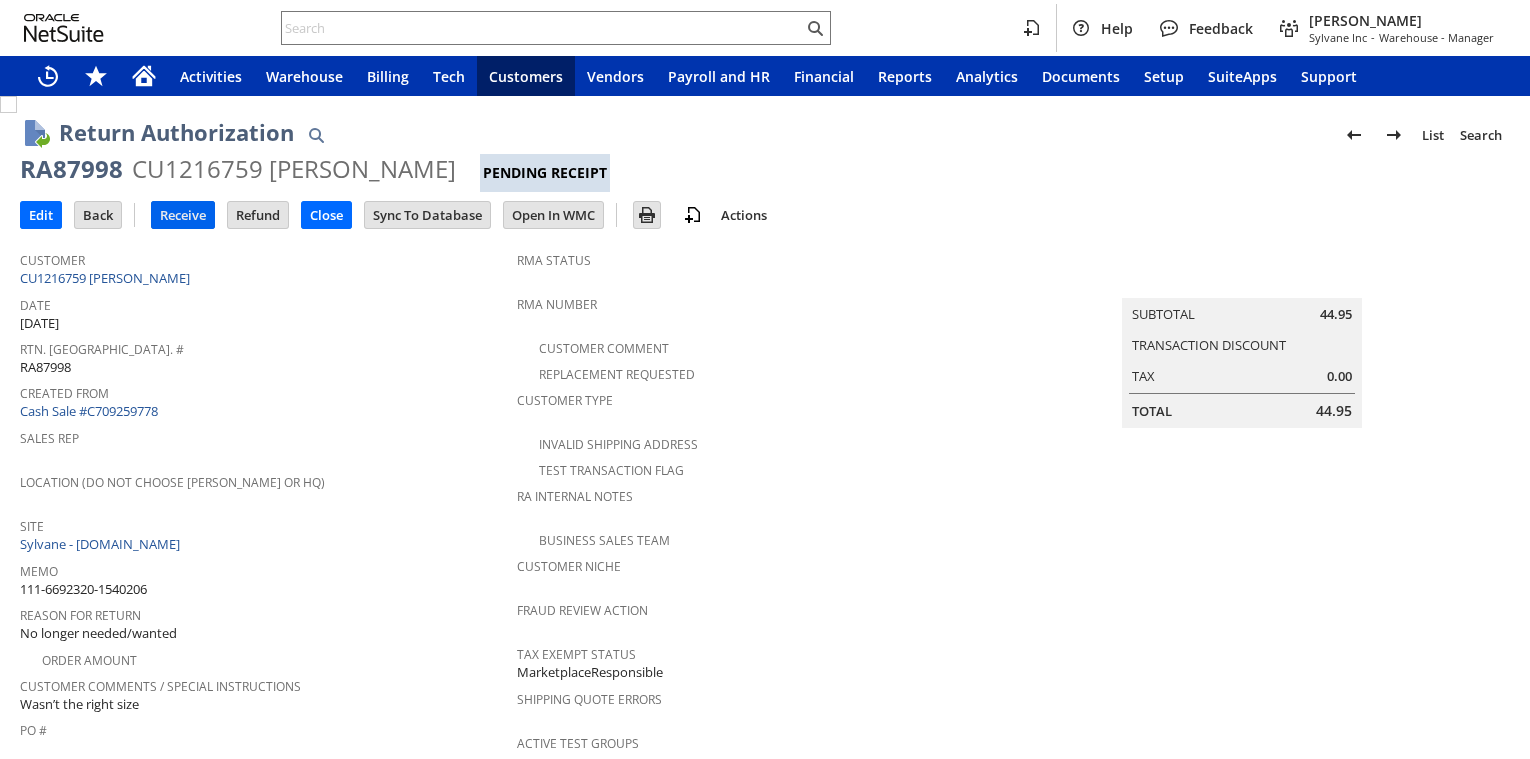 scroll, scrollTop: 0, scrollLeft: 0, axis: both 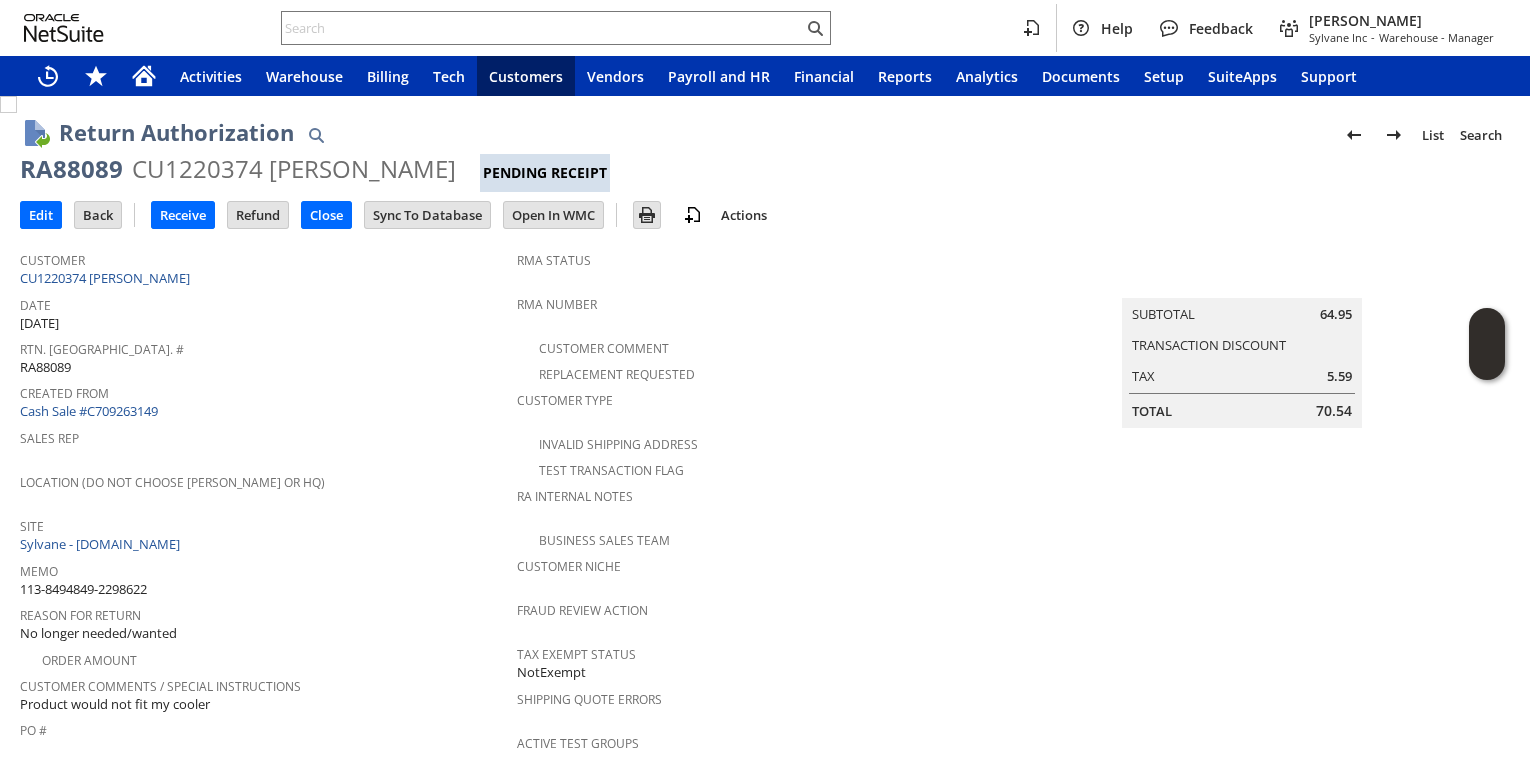 click on "Created From
Cash Sale #C709263149" at bounding box center [263, 400] 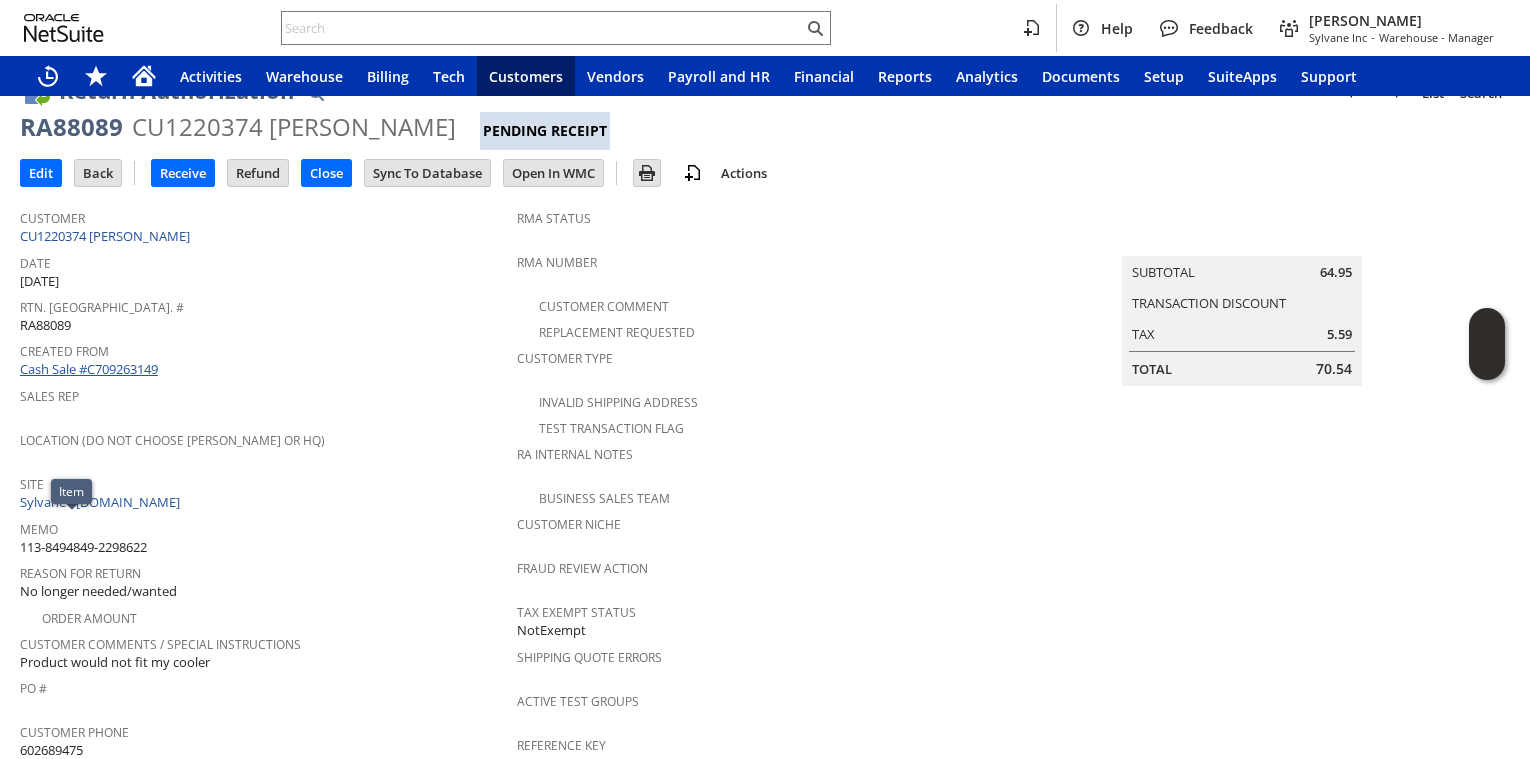 scroll, scrollTop: 0, scrollLeft: 0, axis: both 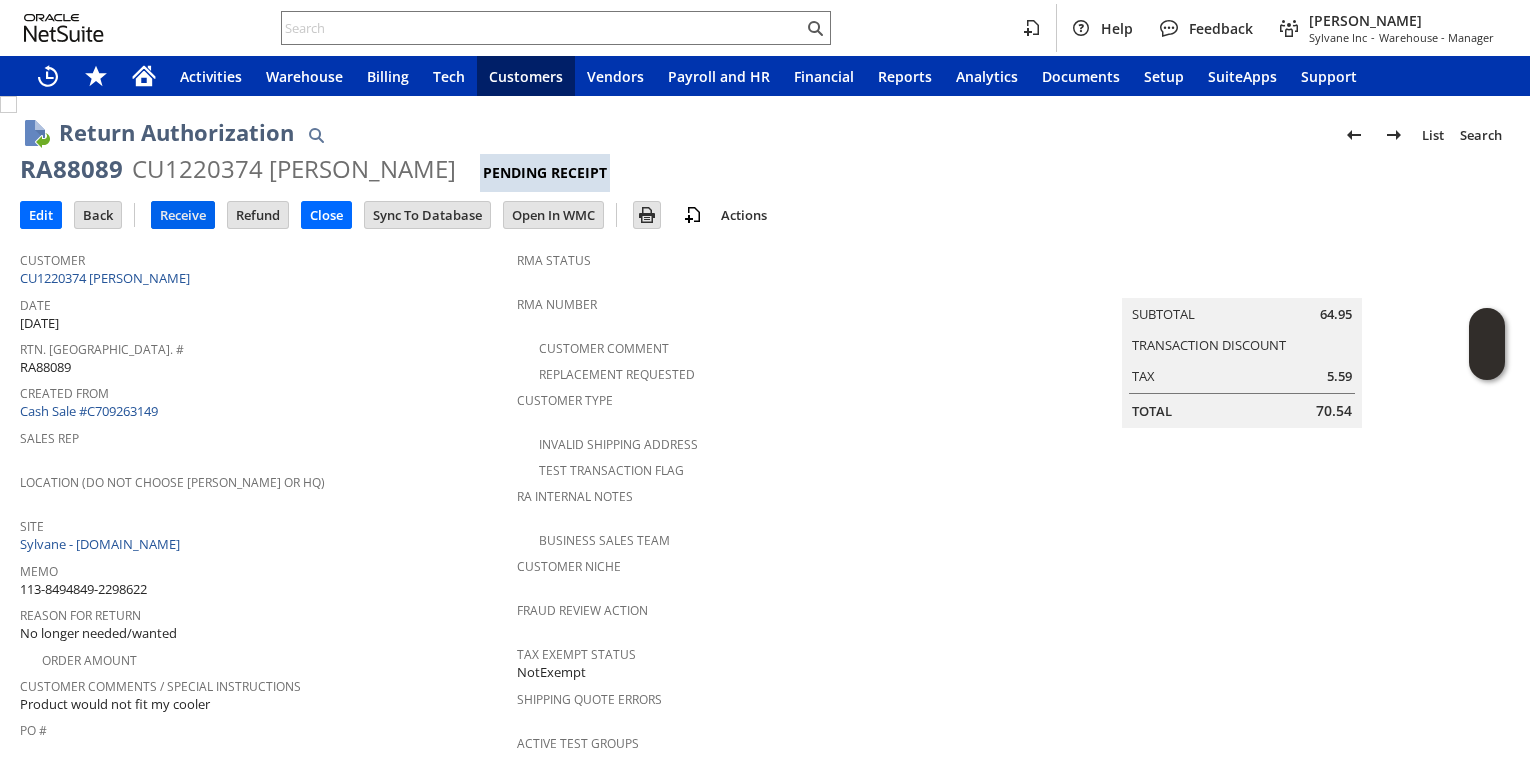 click on "Receive" at bounding box center [183, 215] 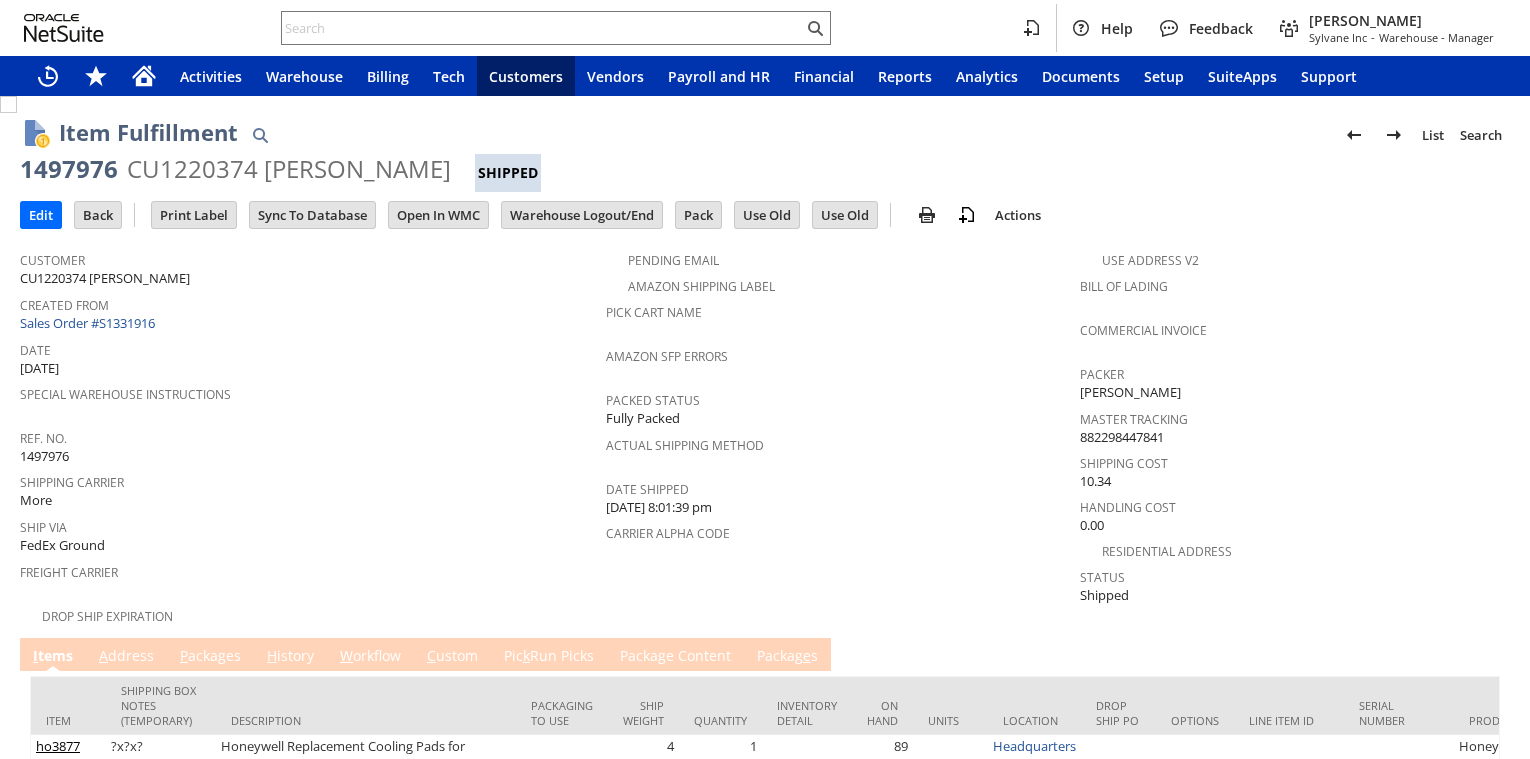 scroll, scrollTop: 0, scrollLeft: 0, axis: both 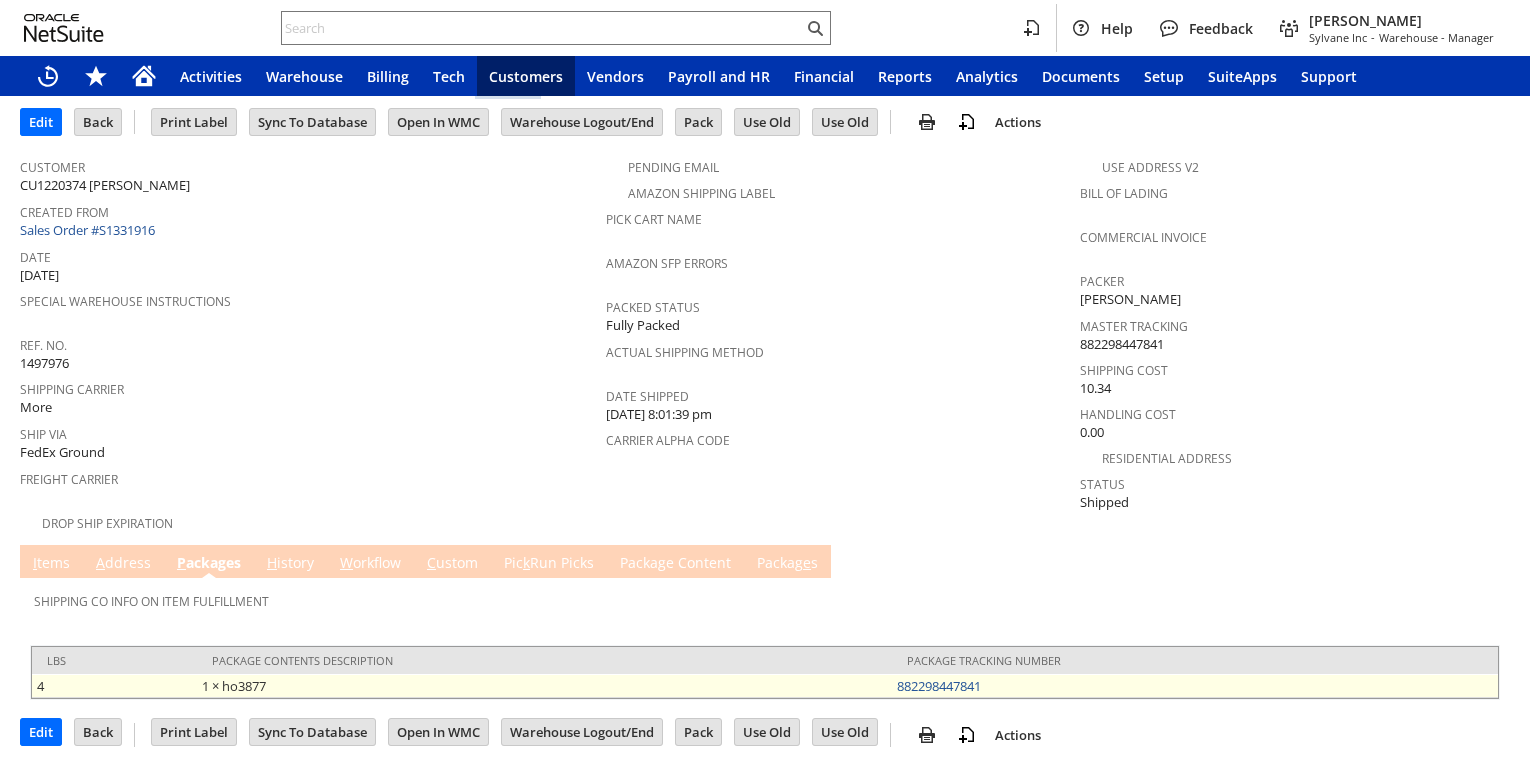 click on "882298447841" at bounding box center [1195, 686] 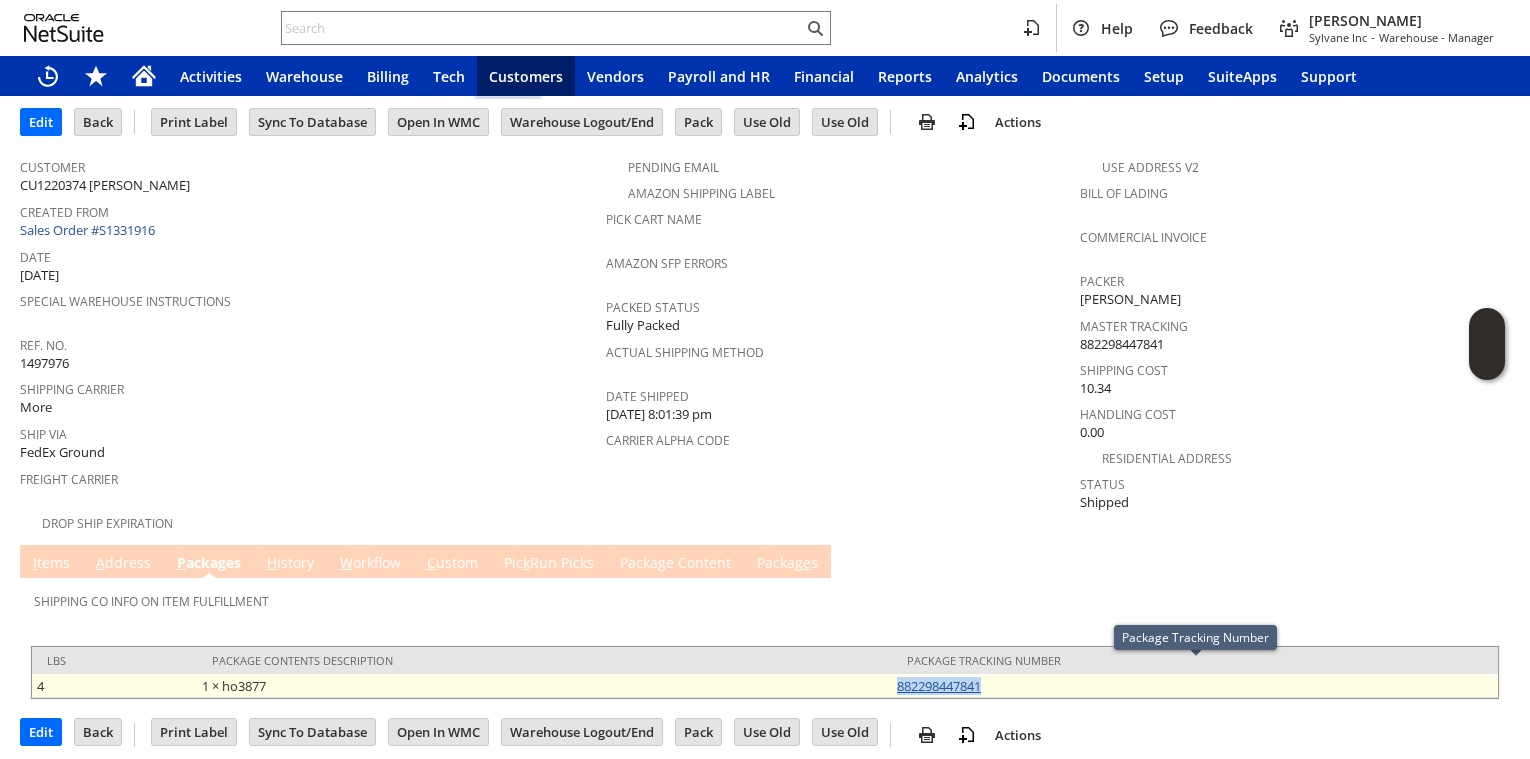 copy on "882298447841" 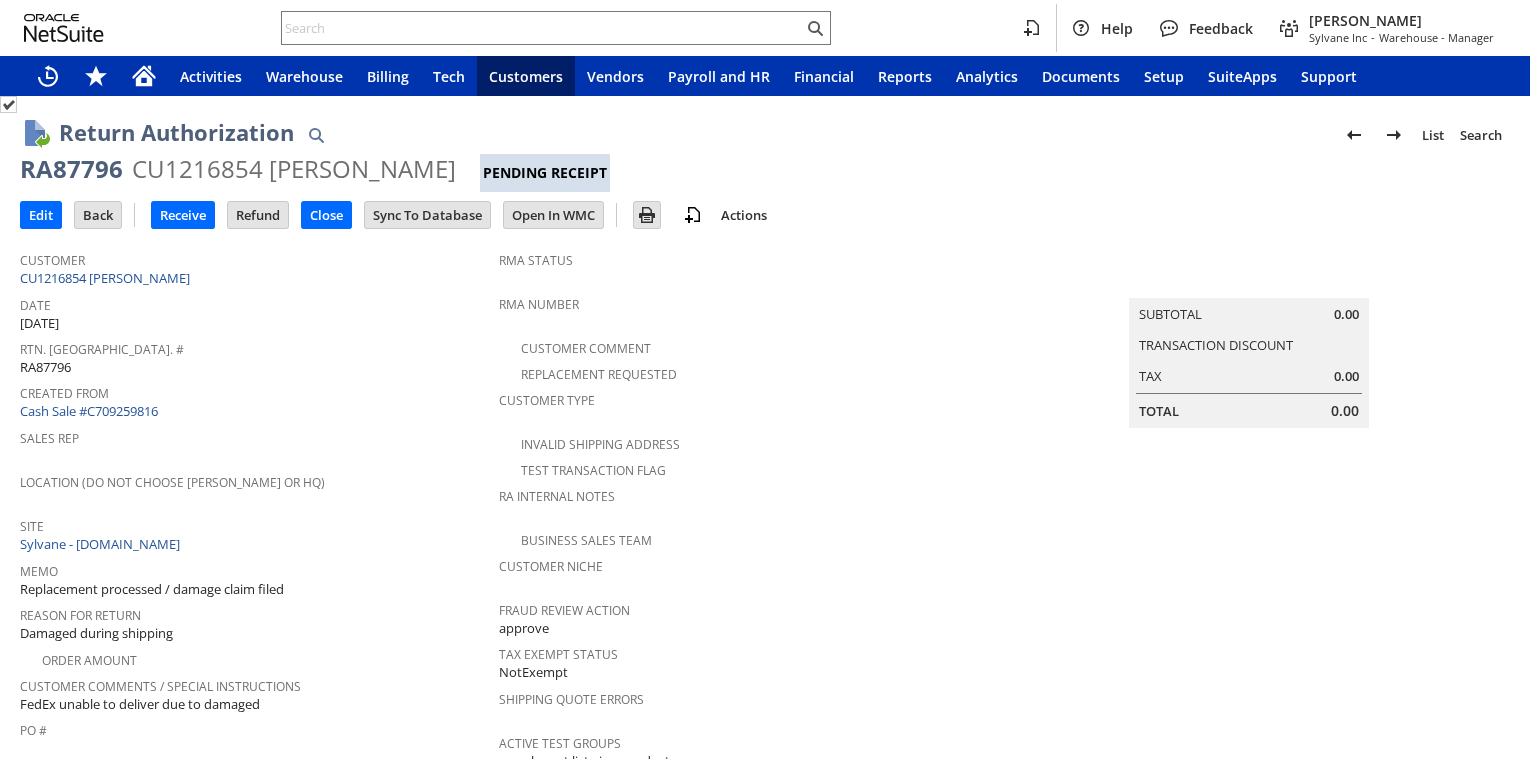 scroll, scrollTop: 0, scrollLeft: 0, axis: both 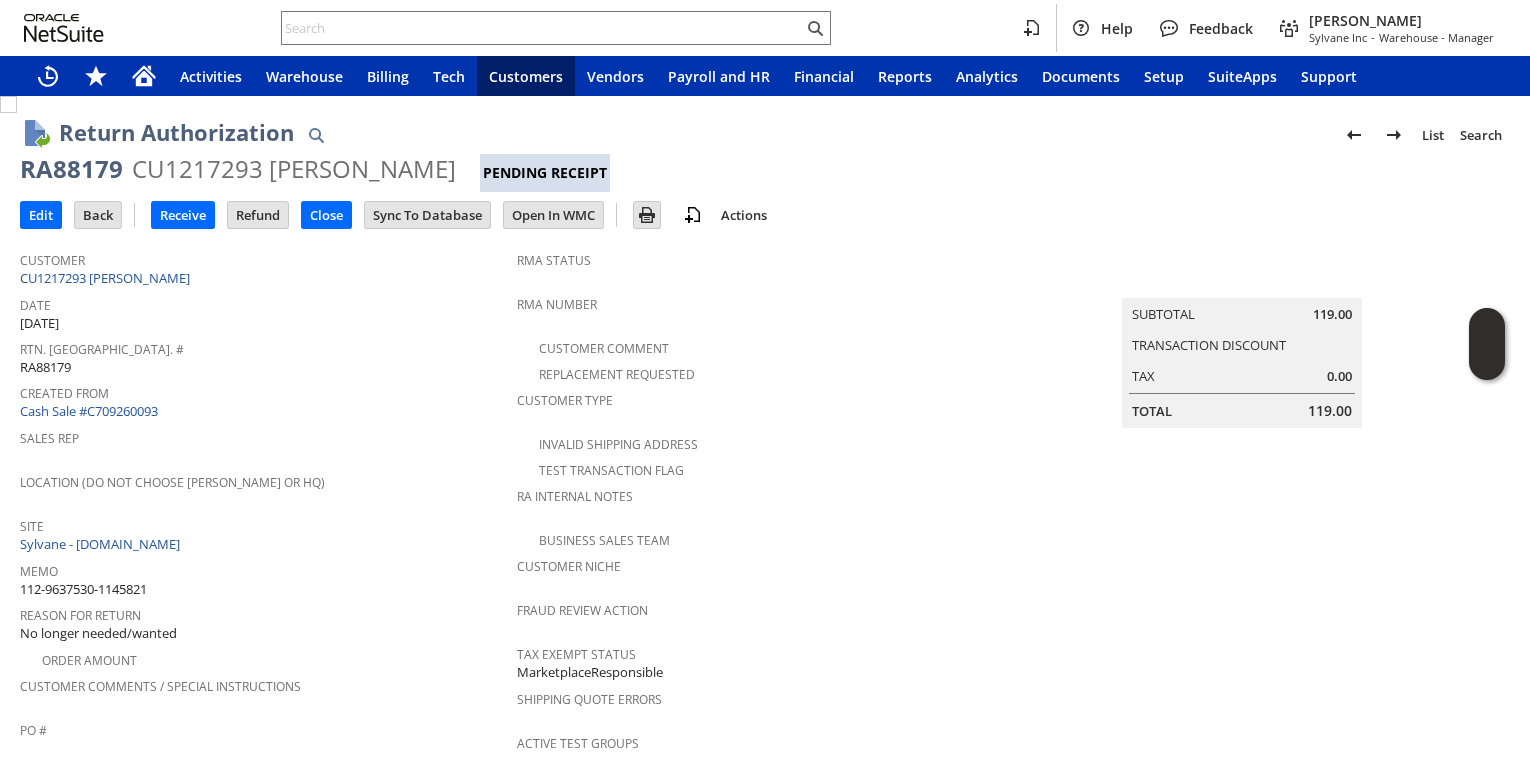 click on "Created From" at bounding box center [263, 390] 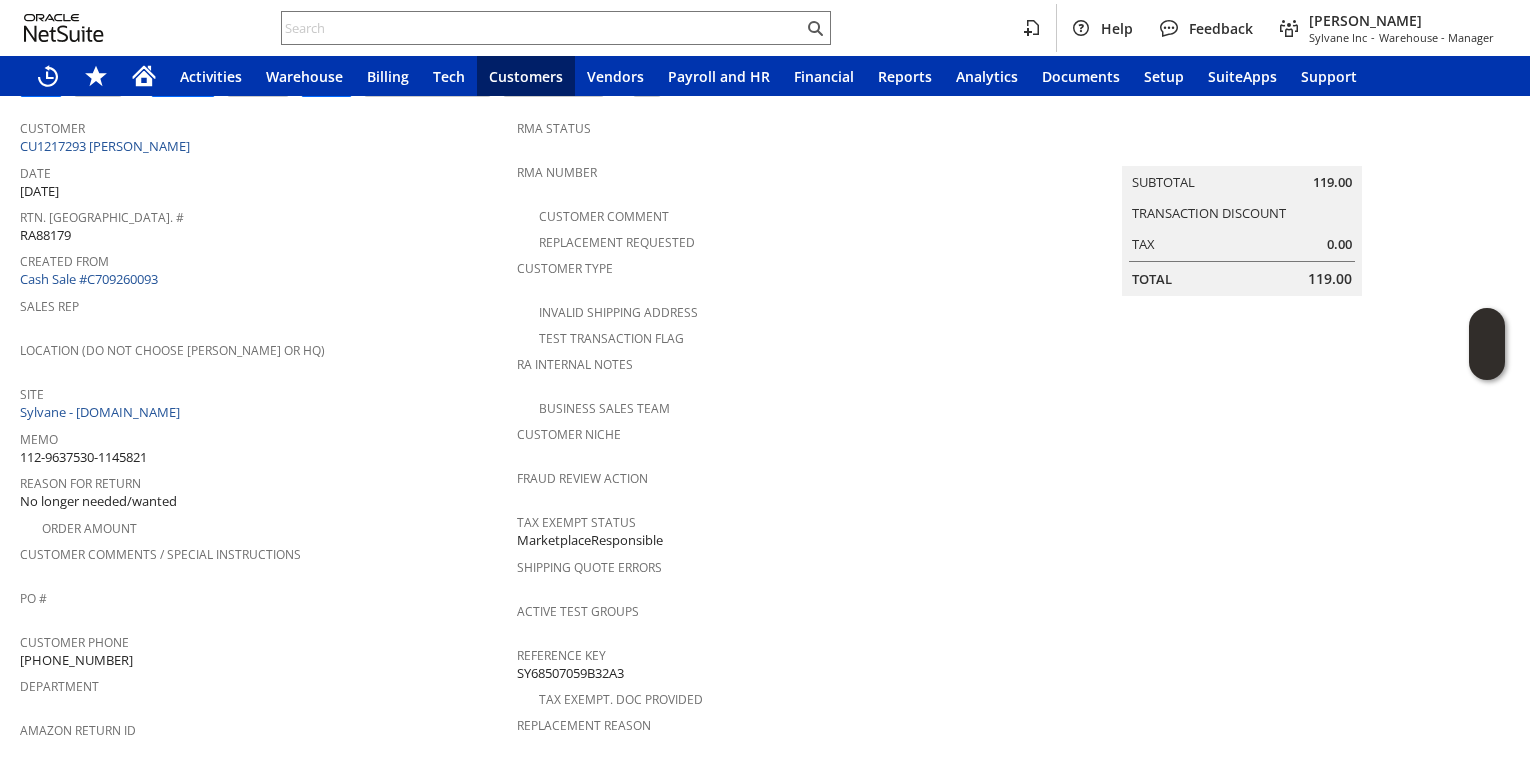 scroll, scrollTop: 0, scrollLeft: 0, axis: both 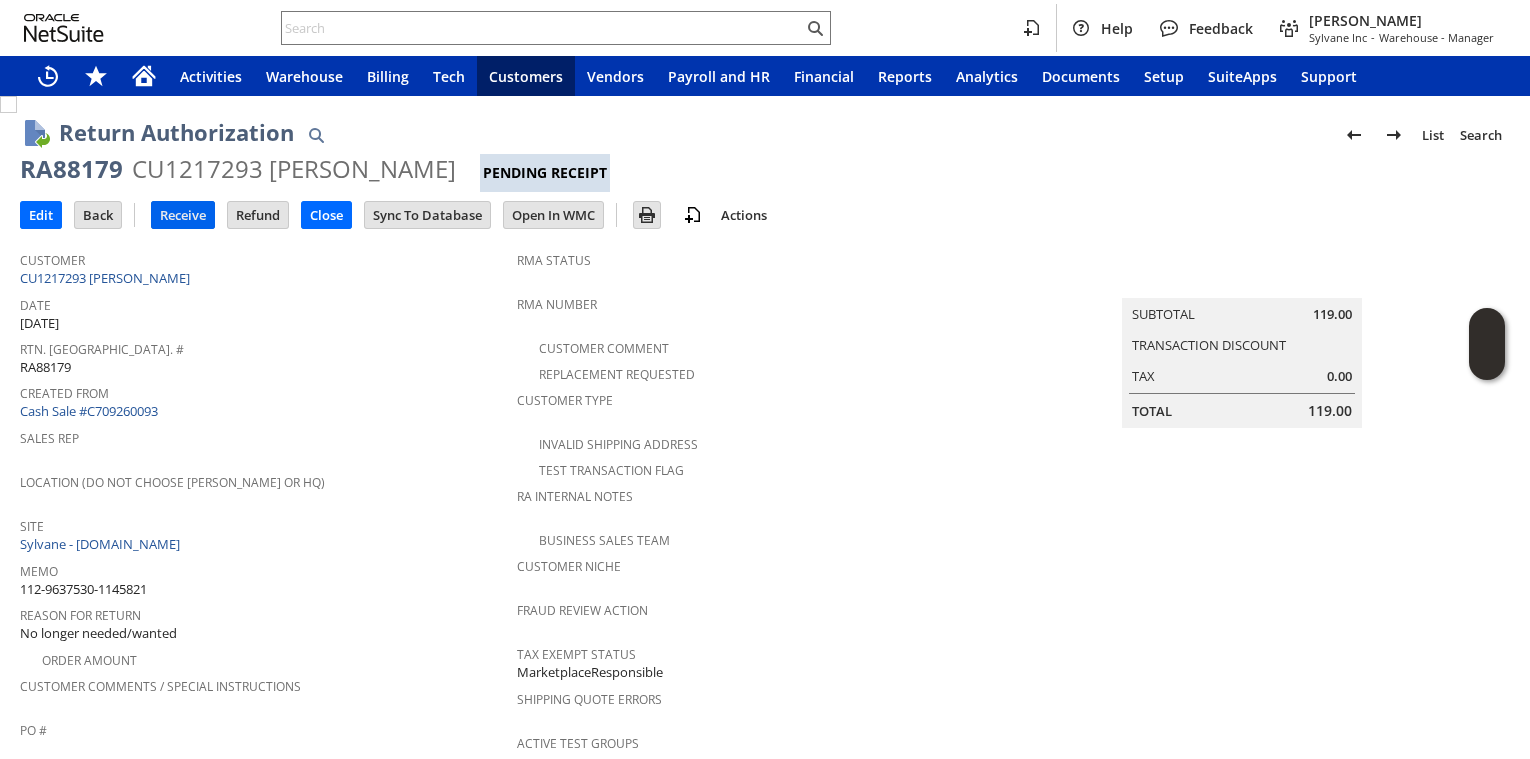 click on "Receive" at bounding box center [183, 215] 